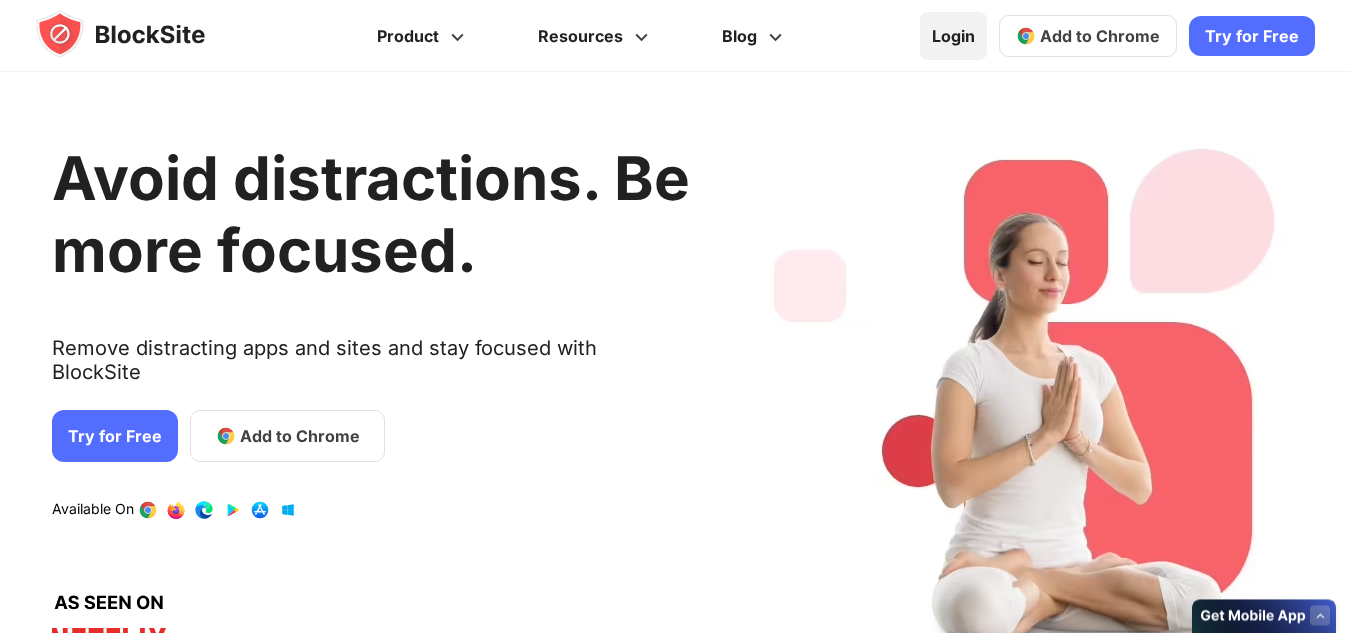 scroll, scrollTop: 0, scrollLeft: 0, axis: both 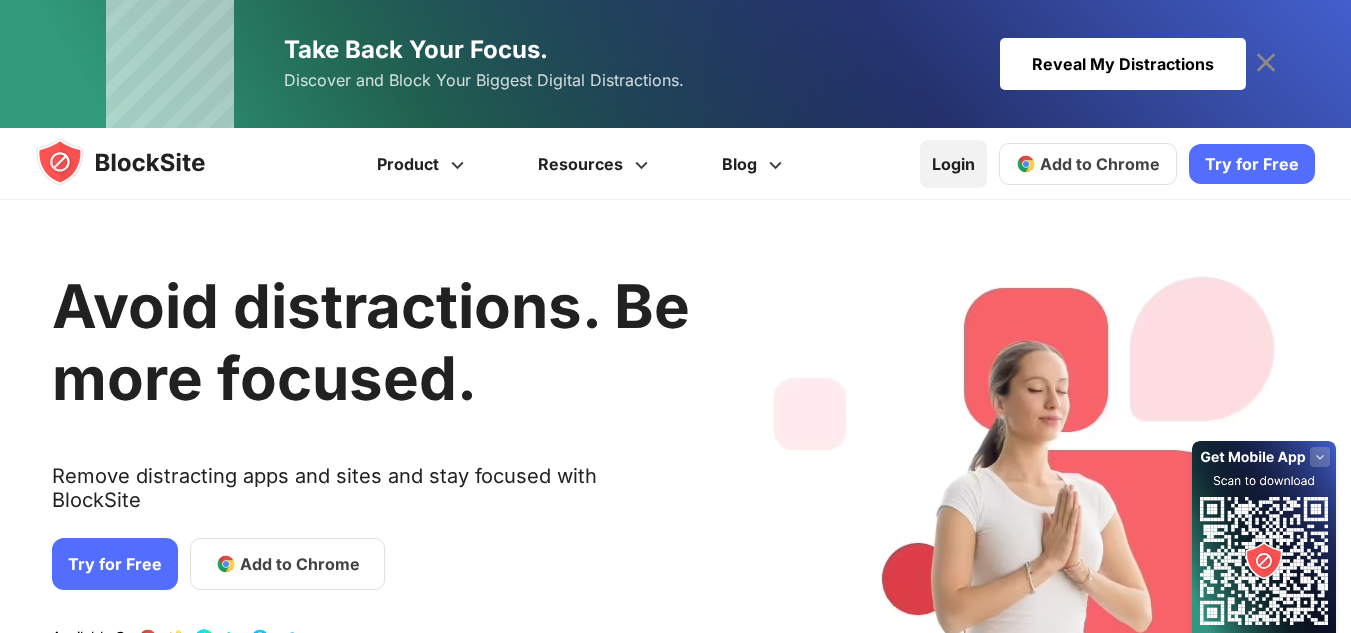 click on "Login" at bounding box center [953, 164] 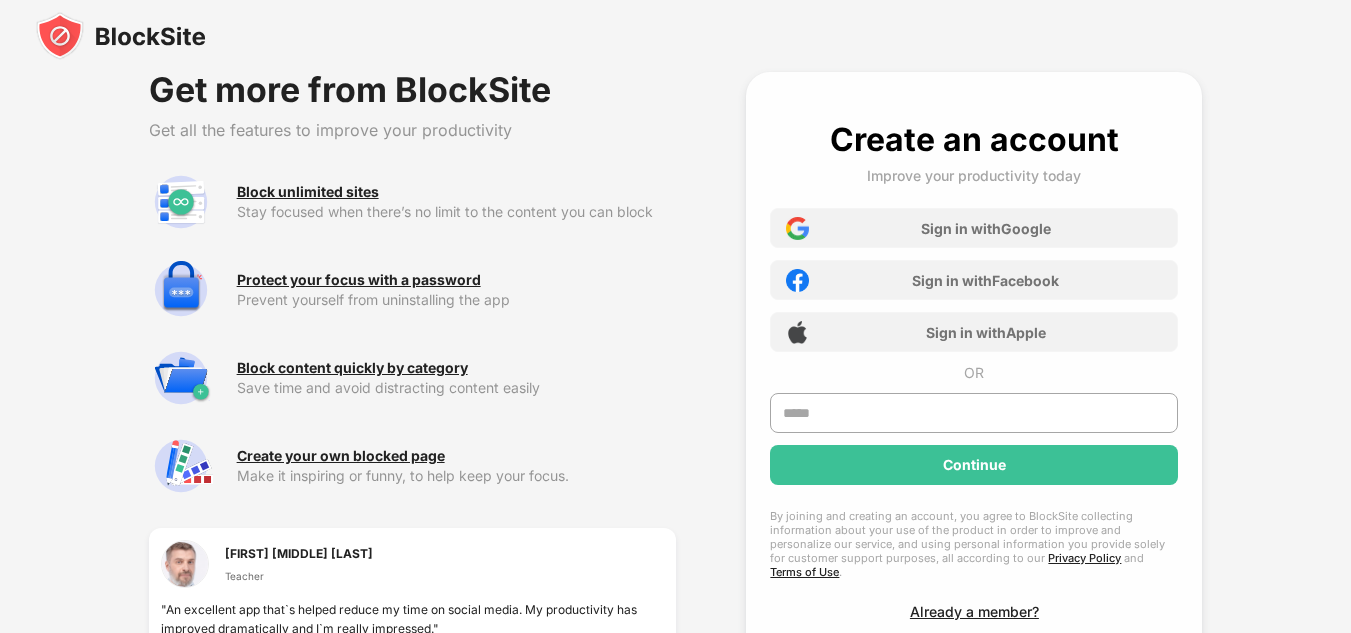 scroll, scrollTop: 0, scrollLeft: 0, axis: both 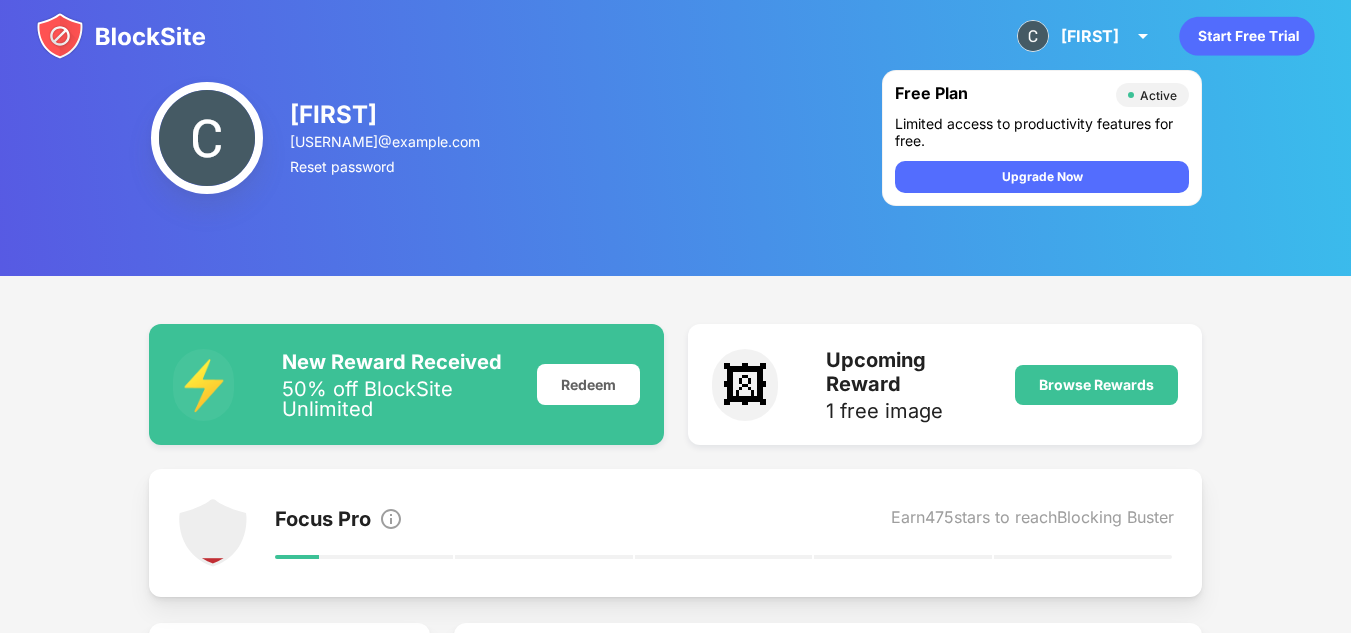 click on "[FIRST] [USERNAME]@example.com Reset password" at bounding box center [386, 138] 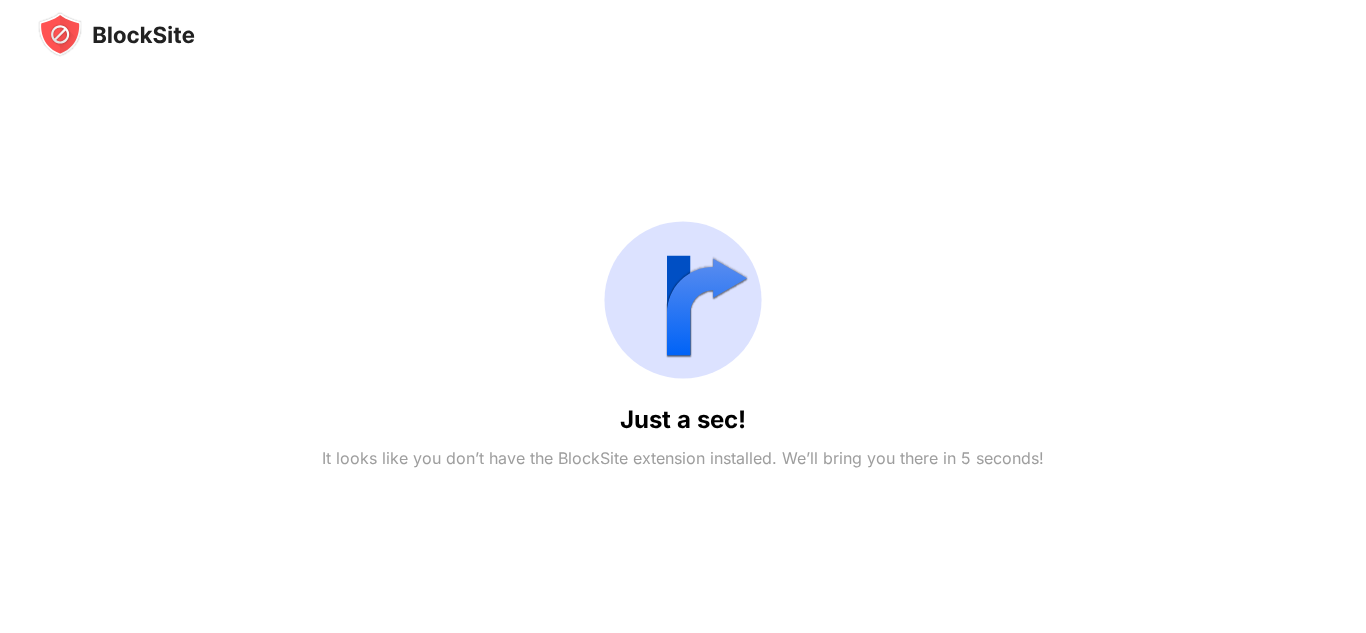 click on "Just a sec! It looks like you don’t have the BlockSite extension installed.  We’ll bring you there in 5 seconds!" at bounding box center (683, 339) 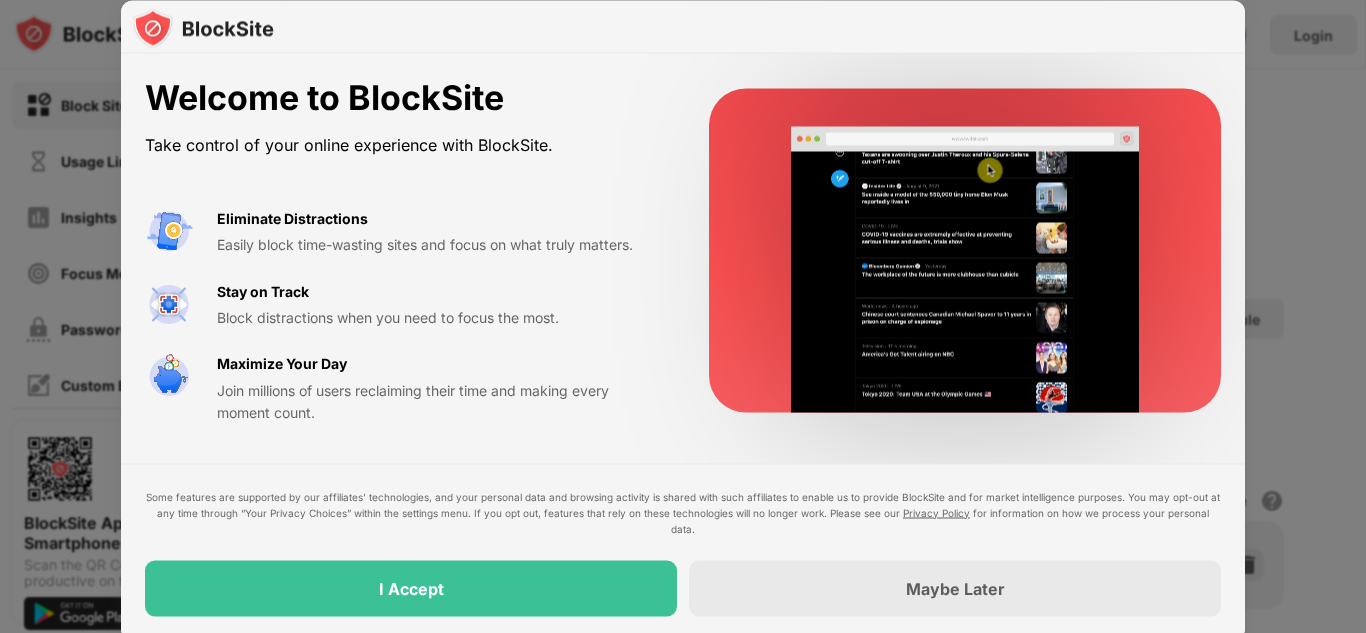 scroll, scrollTop: 0, scrollLeft: 0, axis: both 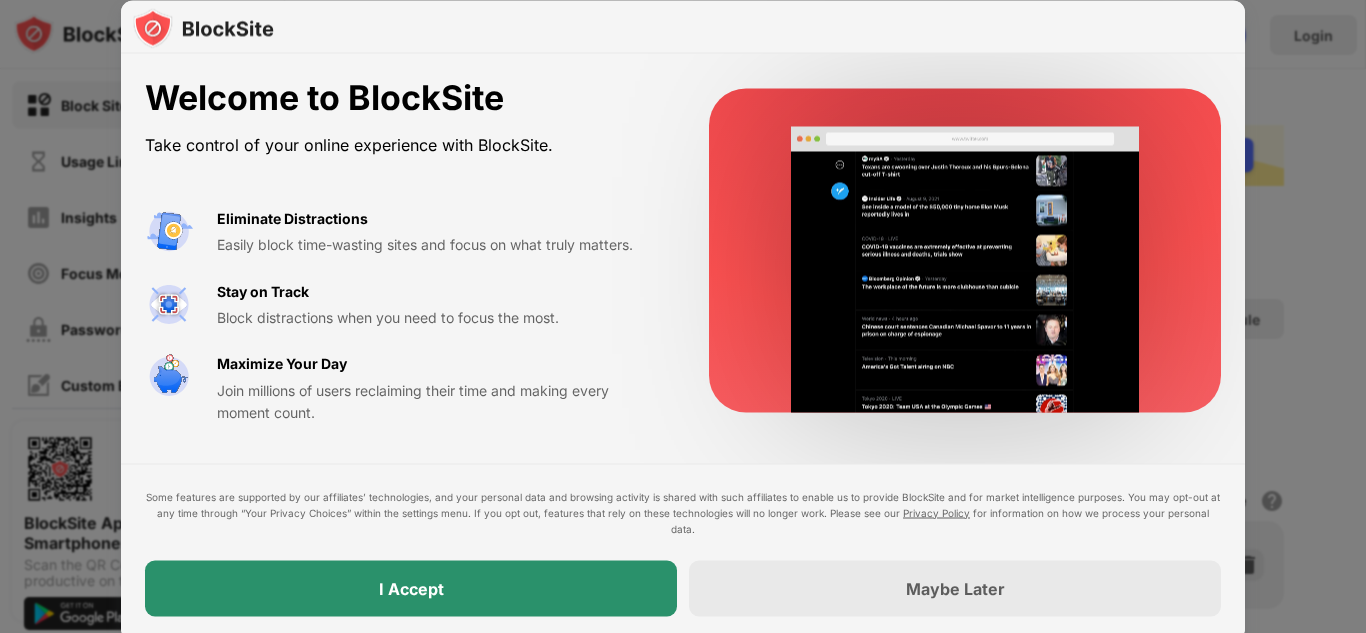 click on "I Accept" at bounding box center (411, 588) 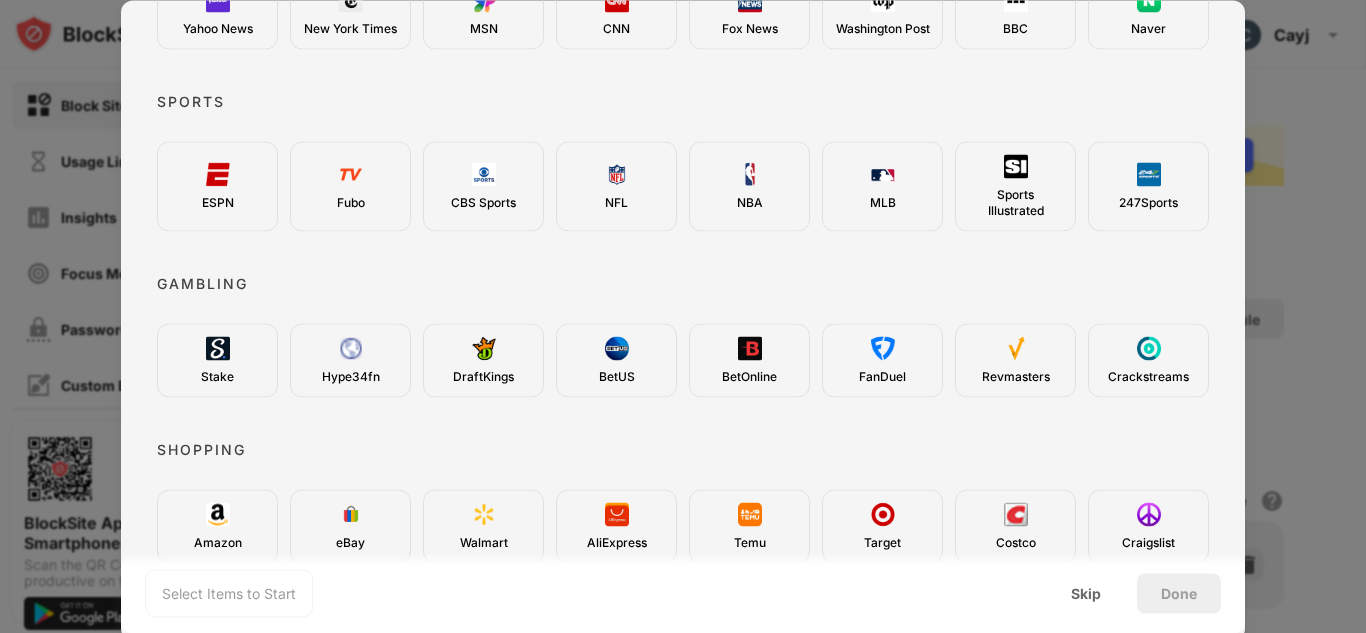 scroll, scrollTop: 738, scrollLeft: 0, axis: vertical 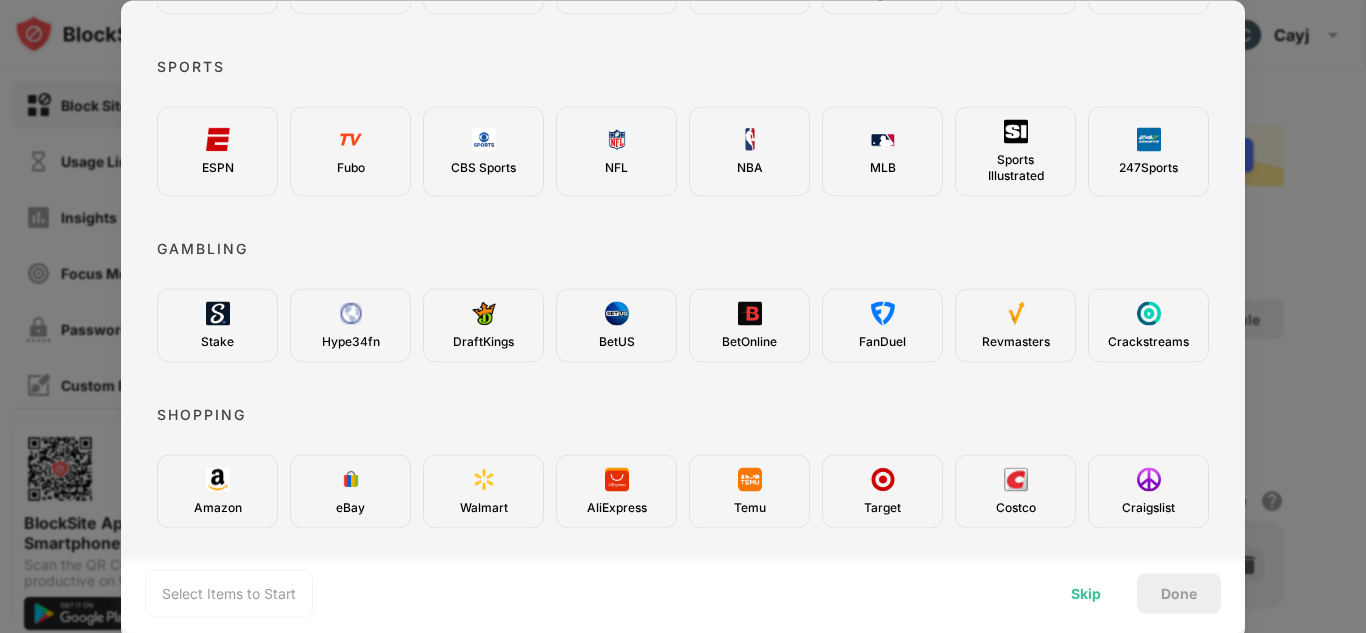 click on "Skip" at bounding box center [1086, 593] 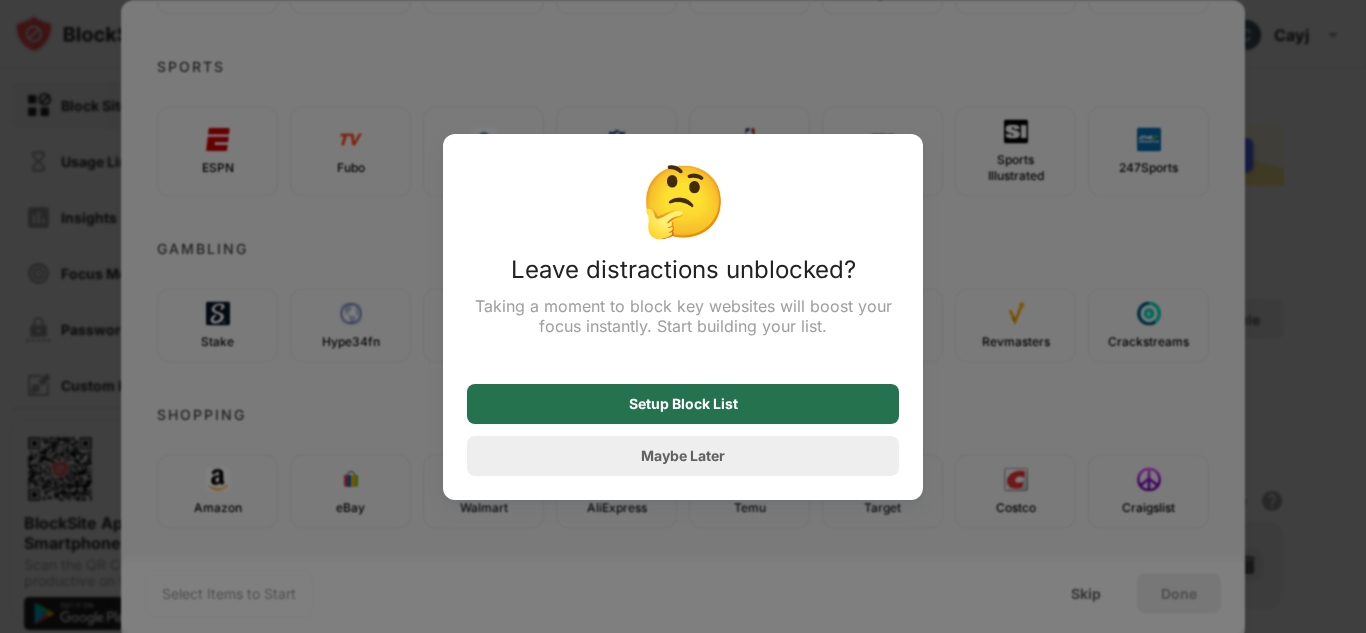 click on "Setup Block List" at bounding box center [683, 404] 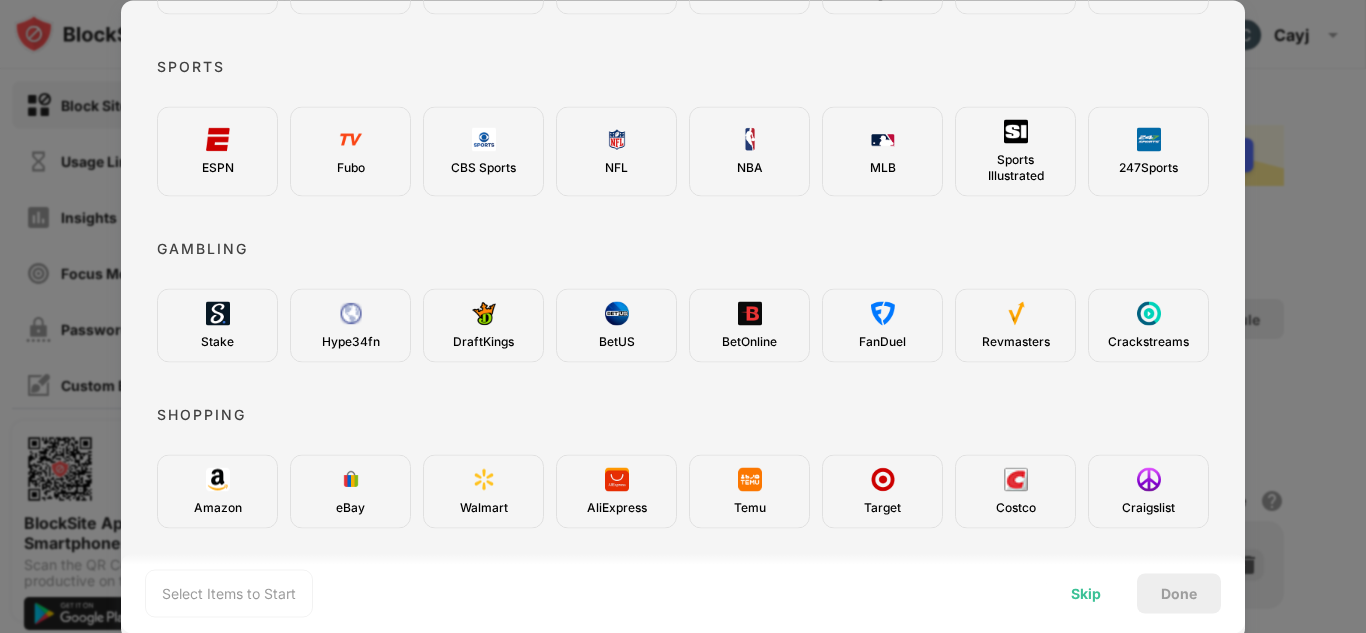 click on "Skip" at bounding box center [1086, 593] 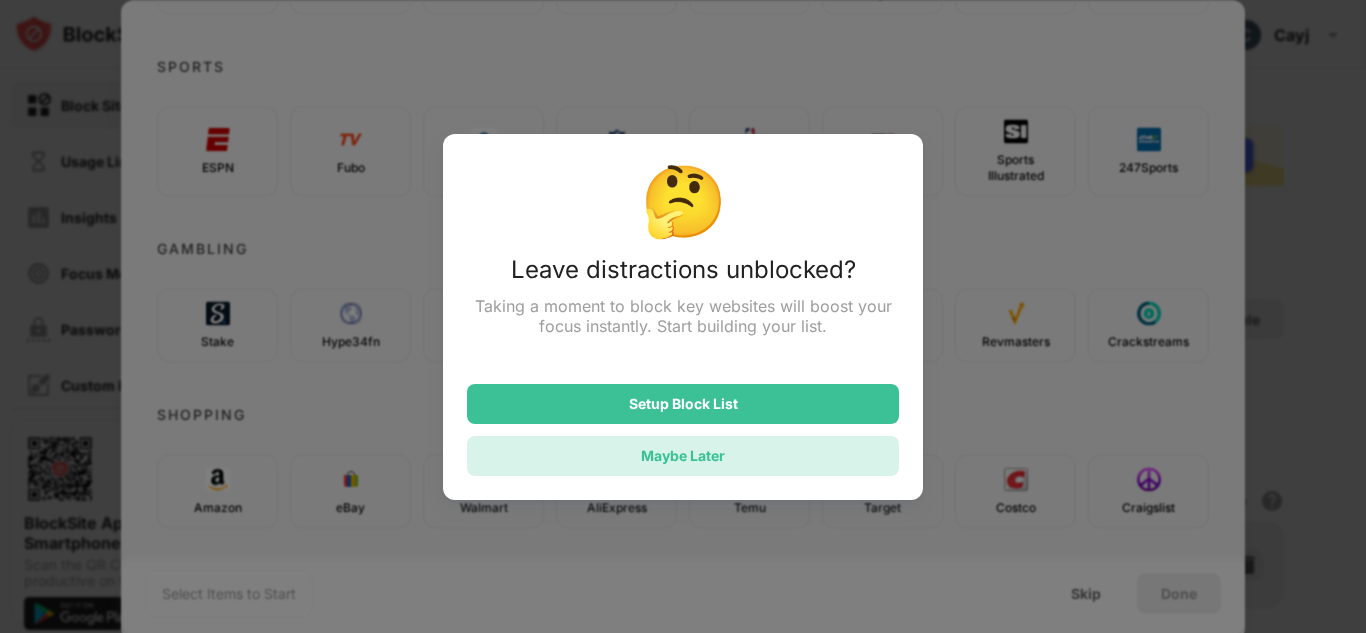 click on "Maybe Later" at bounding box center [683, 456] 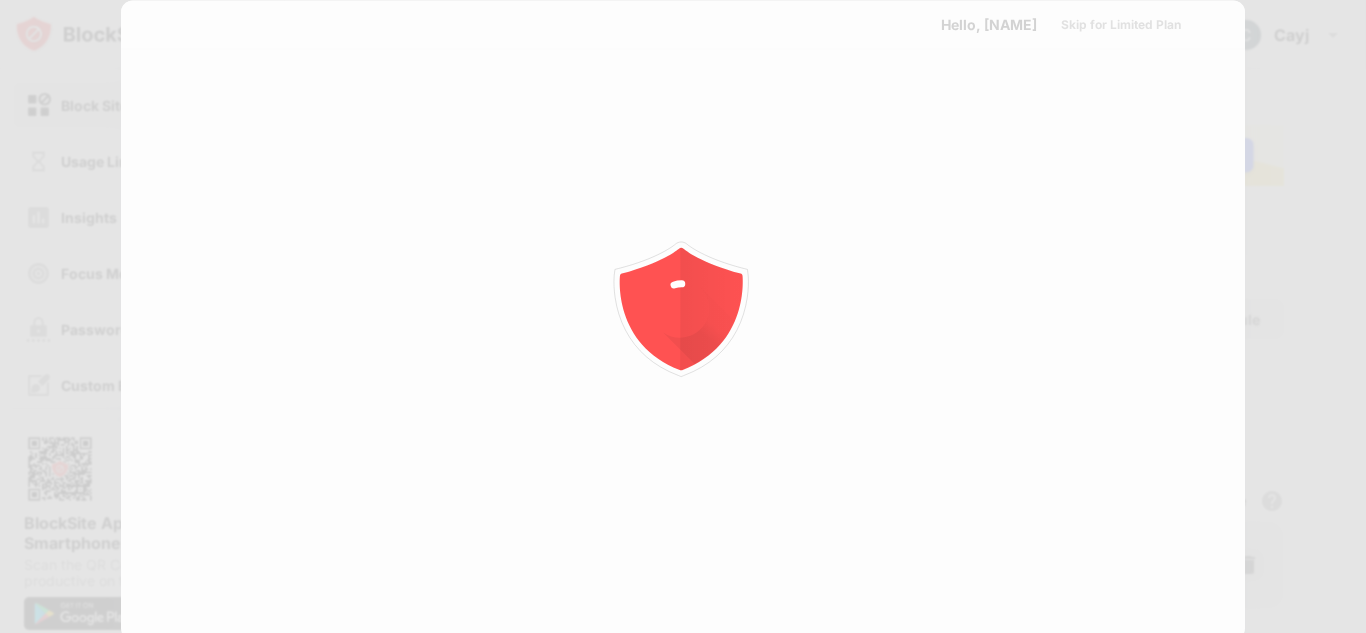 scroll, scrollTop: 0, scrollLeft: 0, axis: both 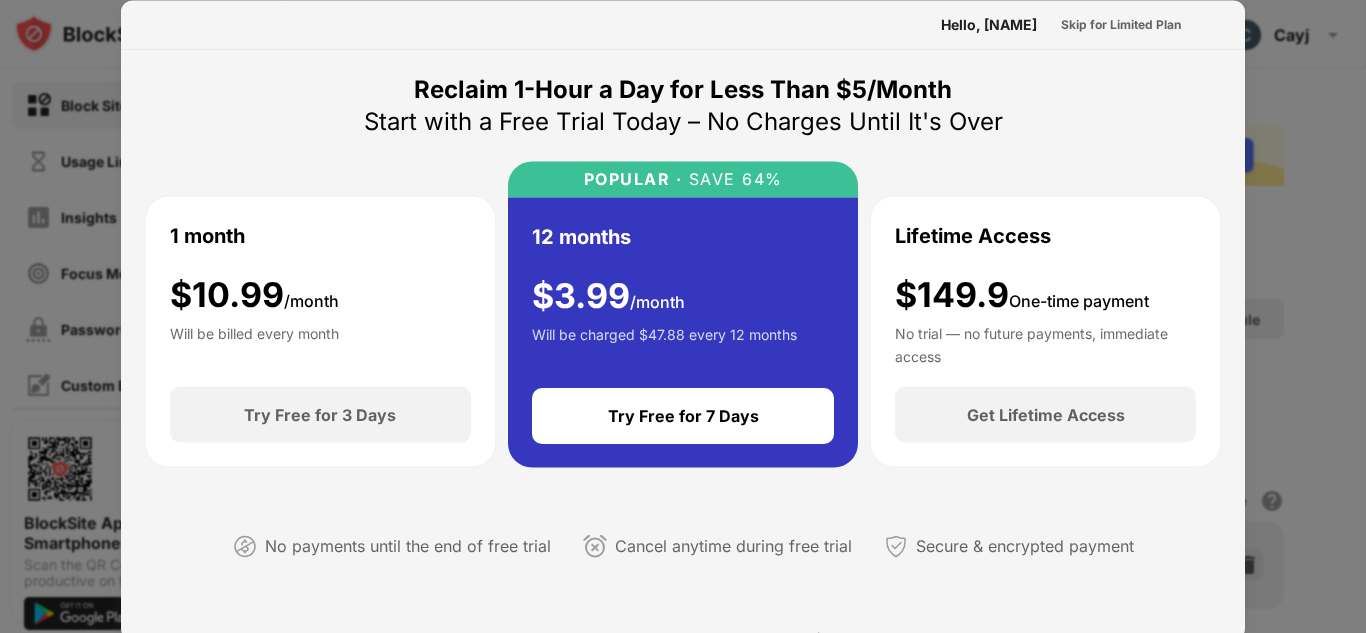 drag, startPoint x: 1263, startPoint y: 277, endPoint x: 1193, endPoint y: 344, distance: 96.89685 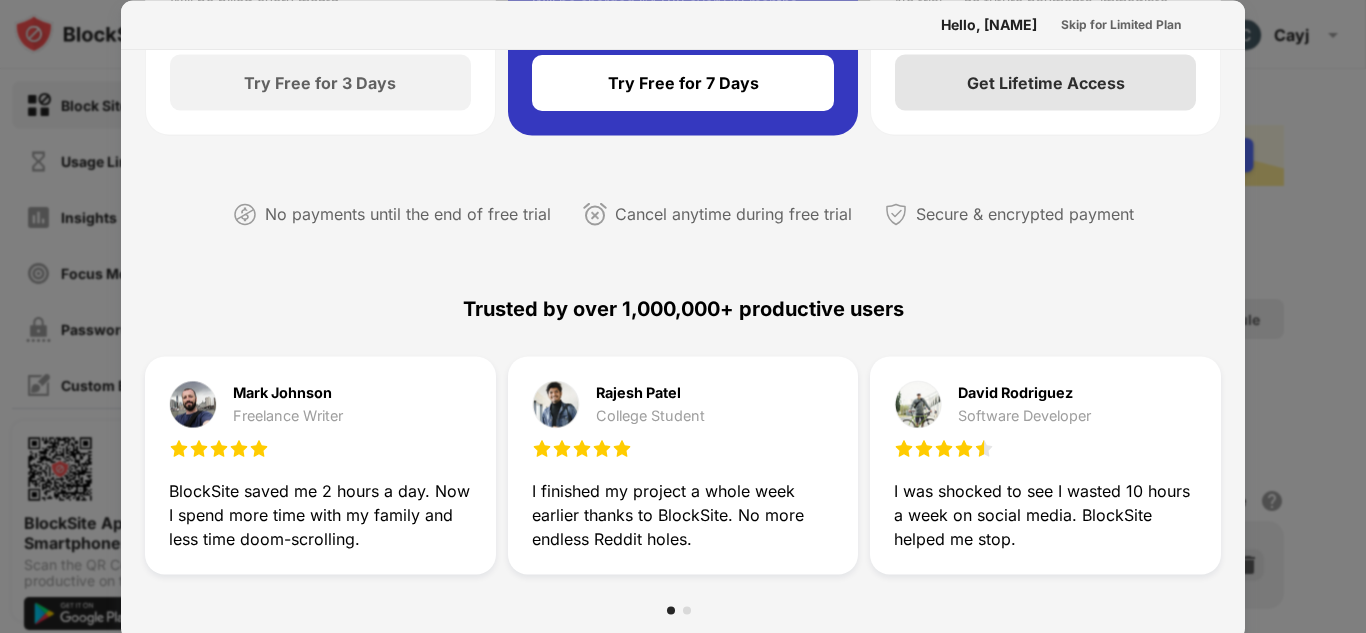 scroll, scrollTop: 0, scrollLeft: 0, axis: both 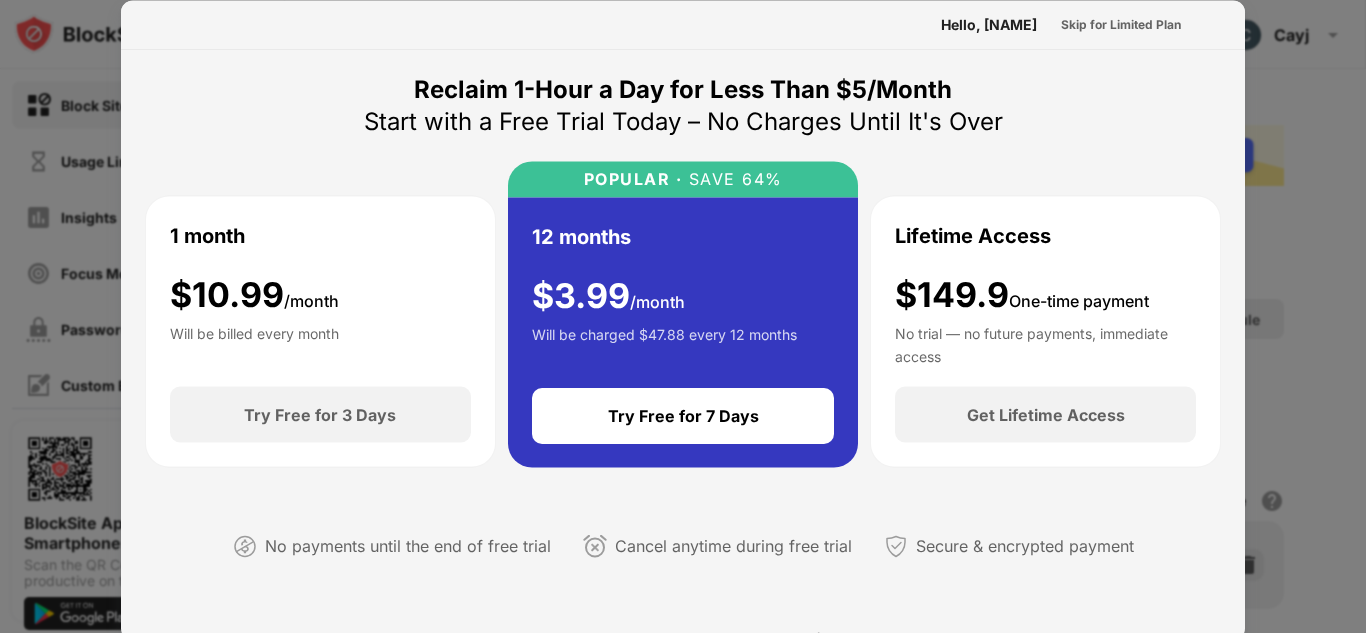 click on "Reclaim 1-Hour a Day for Less Than $5/Month Start with a Free Trial Today – No Charges Until It's Over 1 month $ 10.99 /month Will be billed every month Try Free for 3 Days POPULAR · SAVE 64% 12 months $ 3.99 /month Will be charged $47.88 every 12 months Try Free for 7 Days Lifetime Access $149.9 One-time payment No trial — no future payments, immediate access Get Lifetime Access No payments until the end of free trial Cancel anytime during free trial Secure & encrypted payment Trusted by over 1,000,000+ productive users [FIRST] [LAST] Freelance Writer BlockSite saved me 2 hours a day. Now I spend more time with my family and less time doom-scrolling. [FIRST] [LAST] College Student I finished my project a whole week earlier thanks to BlockSite. No more endless Reddit holes. [FIRST] [LAST] Software Developer I was shocked to see I wasted 10 hours a week on social media. BlockSite helped me stop. As seen on Featured by Featured by As seen on Subscription FAQ
support@[EMAIL]" at bounding box center [683, 832] 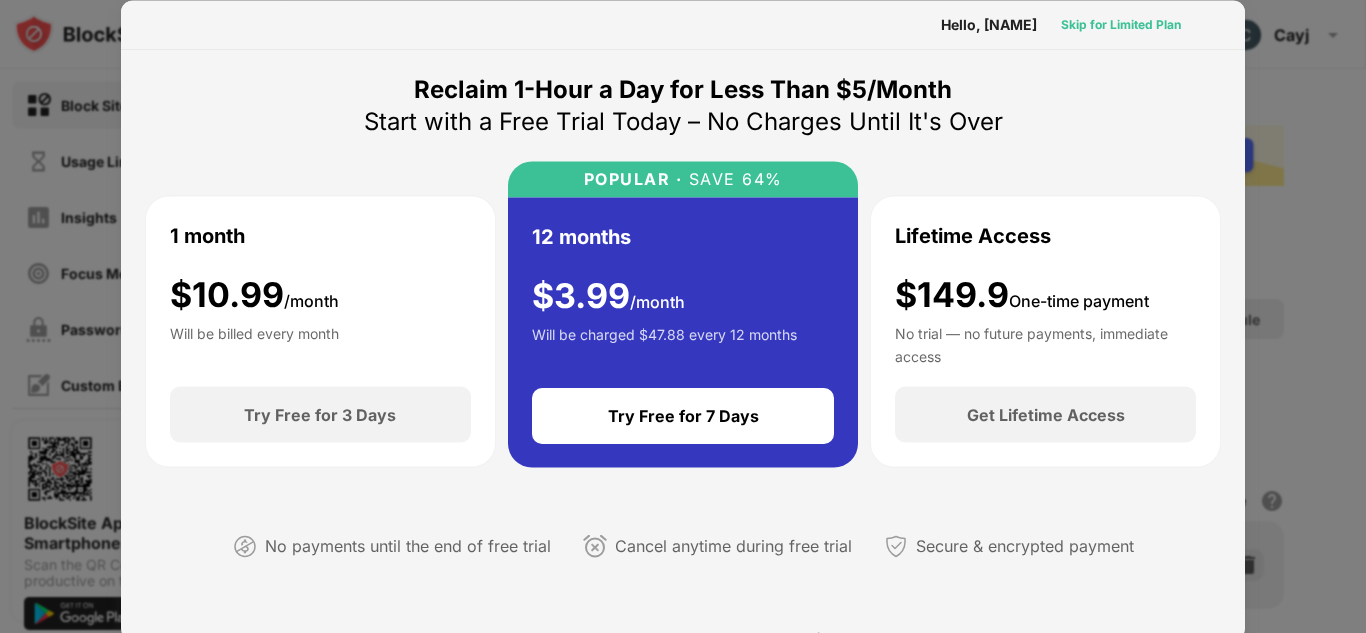 click on "Skip for Limited Plan" at bounding box center (1121, 24) 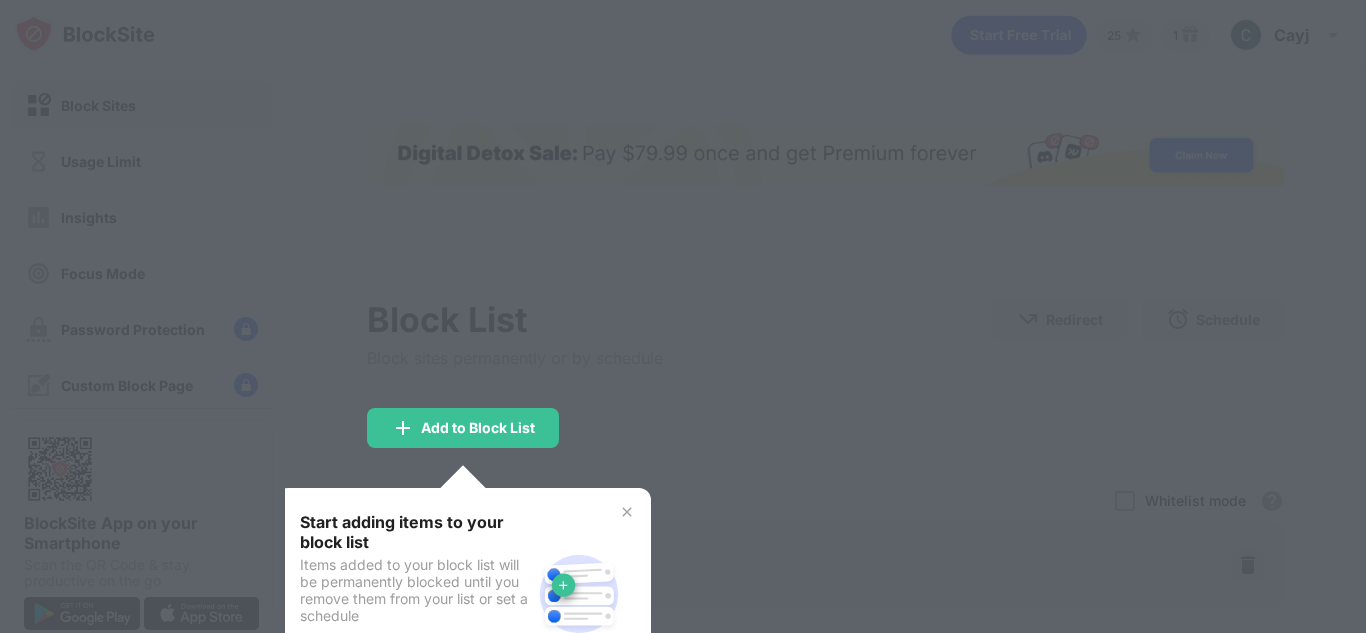 click at bounding box center [683, 316] 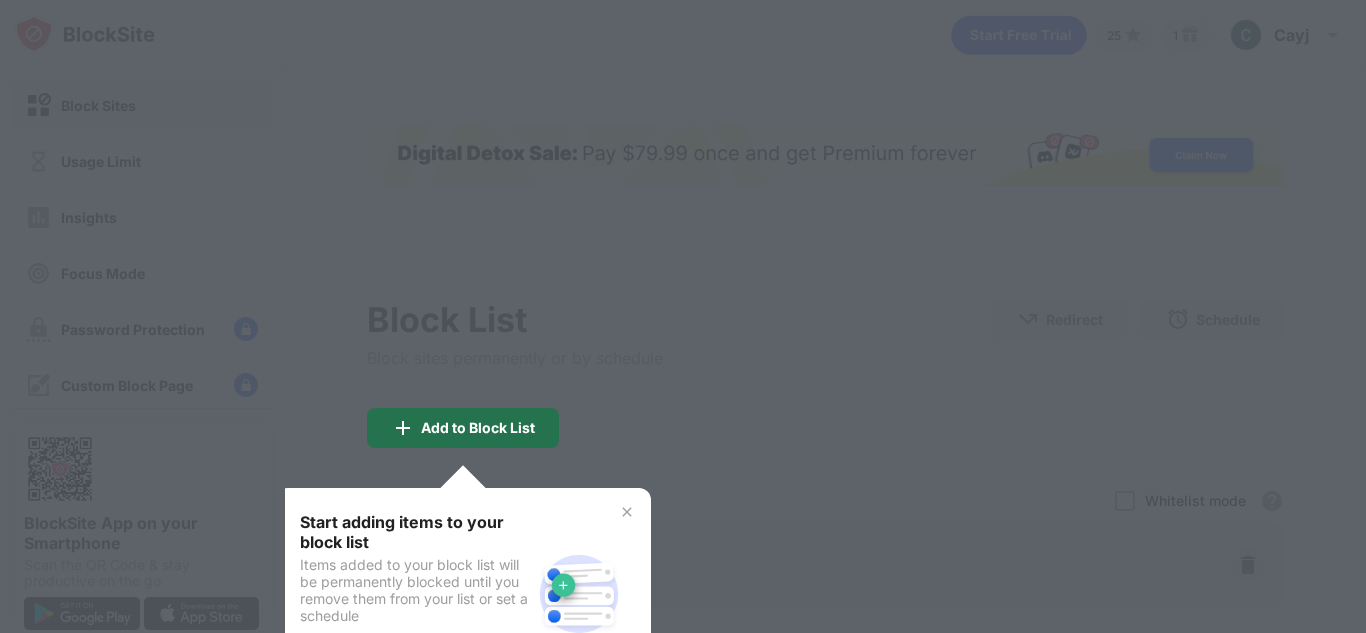 click on "Add to Block List" at bounding box center (478, 428) 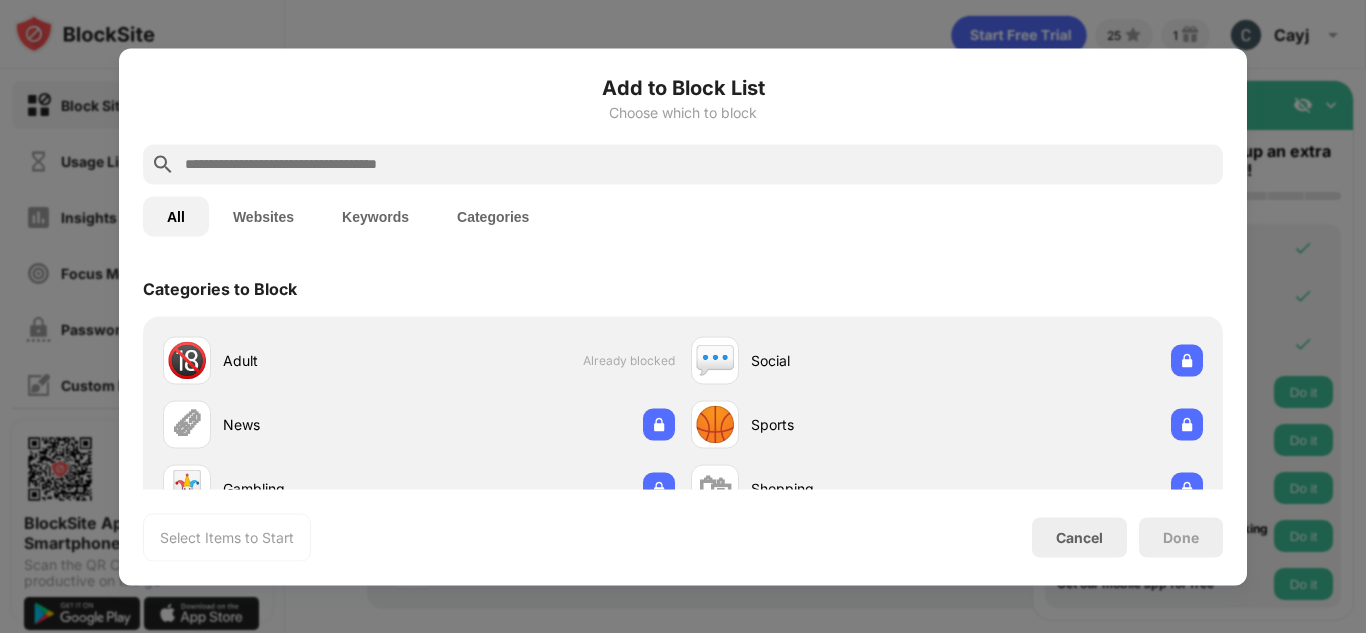 click at bounding box center (699, 164) 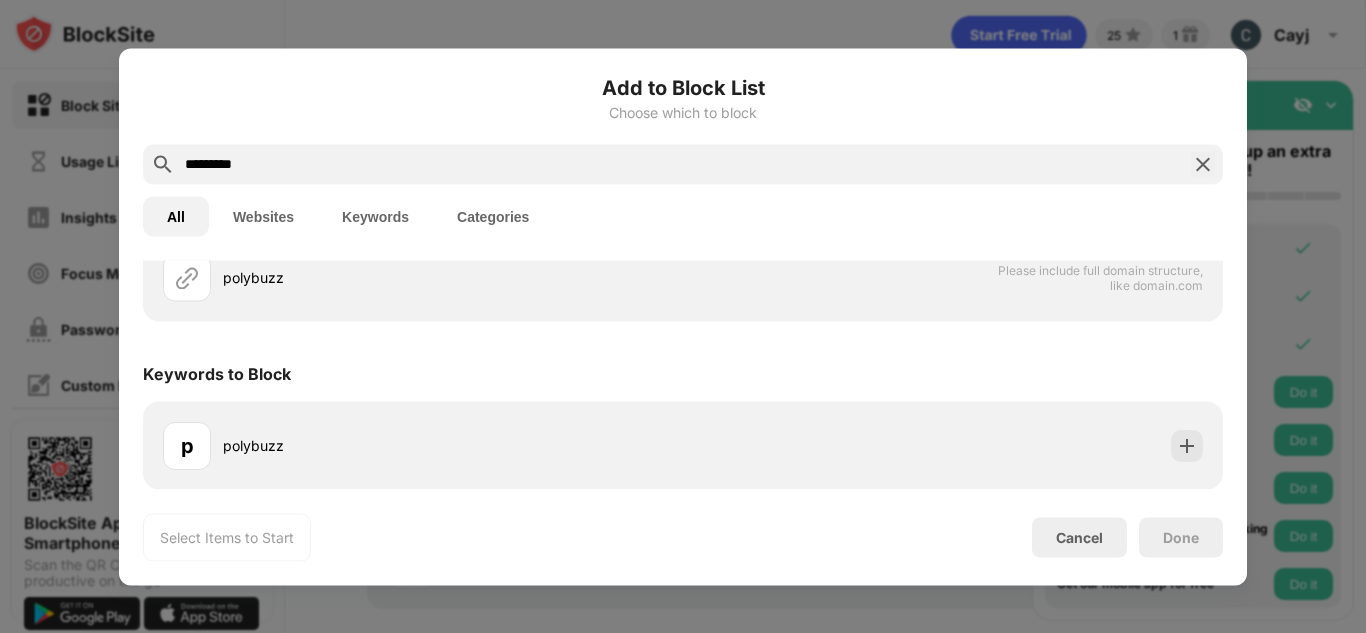 scroll, scrollTop: 0, scrollLeft: 0, axis: both 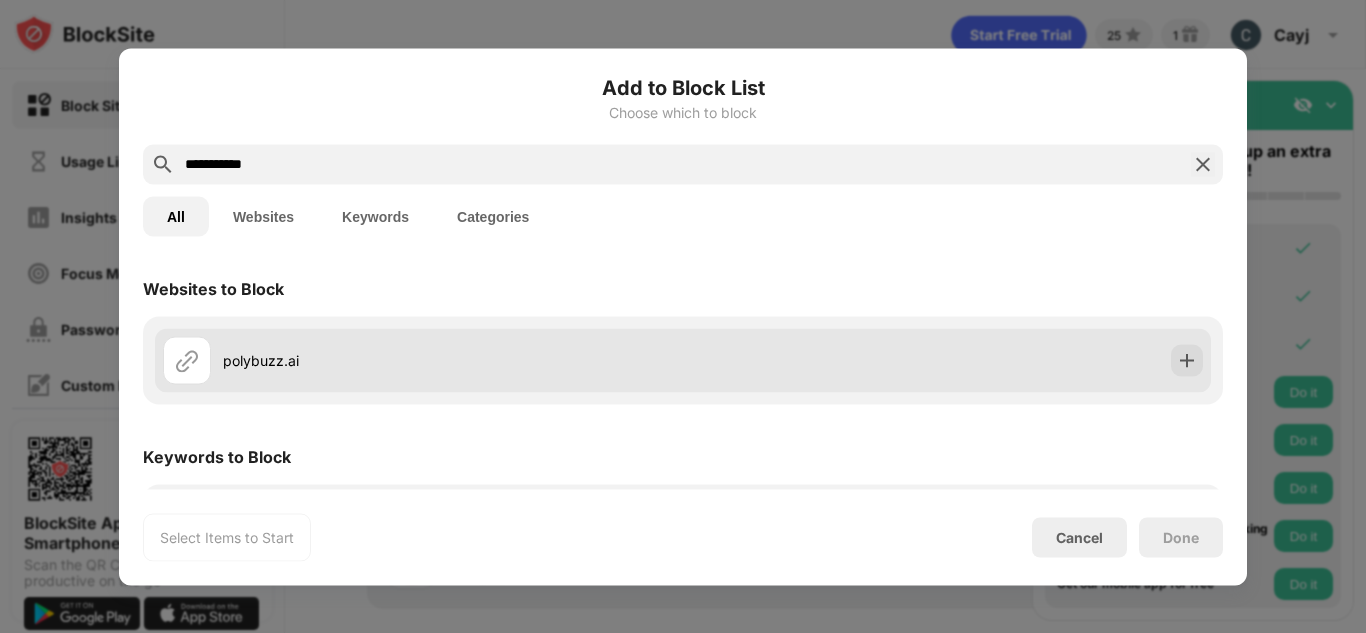 type on "**********" 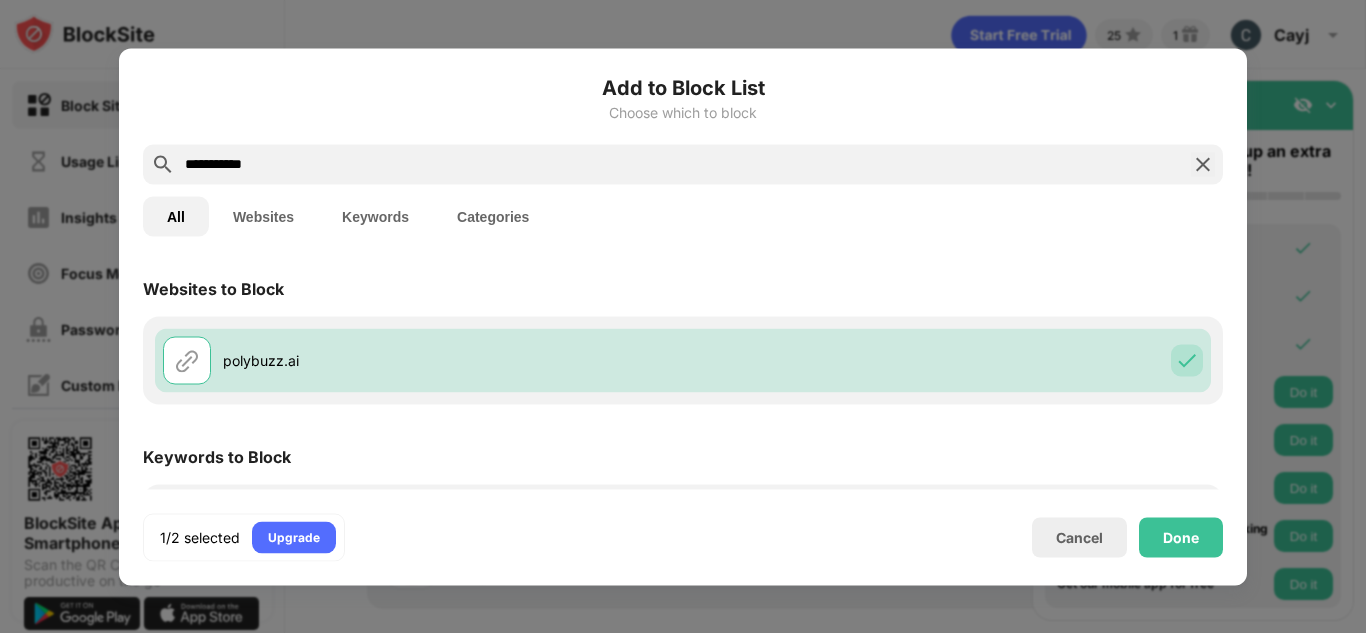 scroll, scrollTop: 83, scrollLeft: 0, axis: vertical 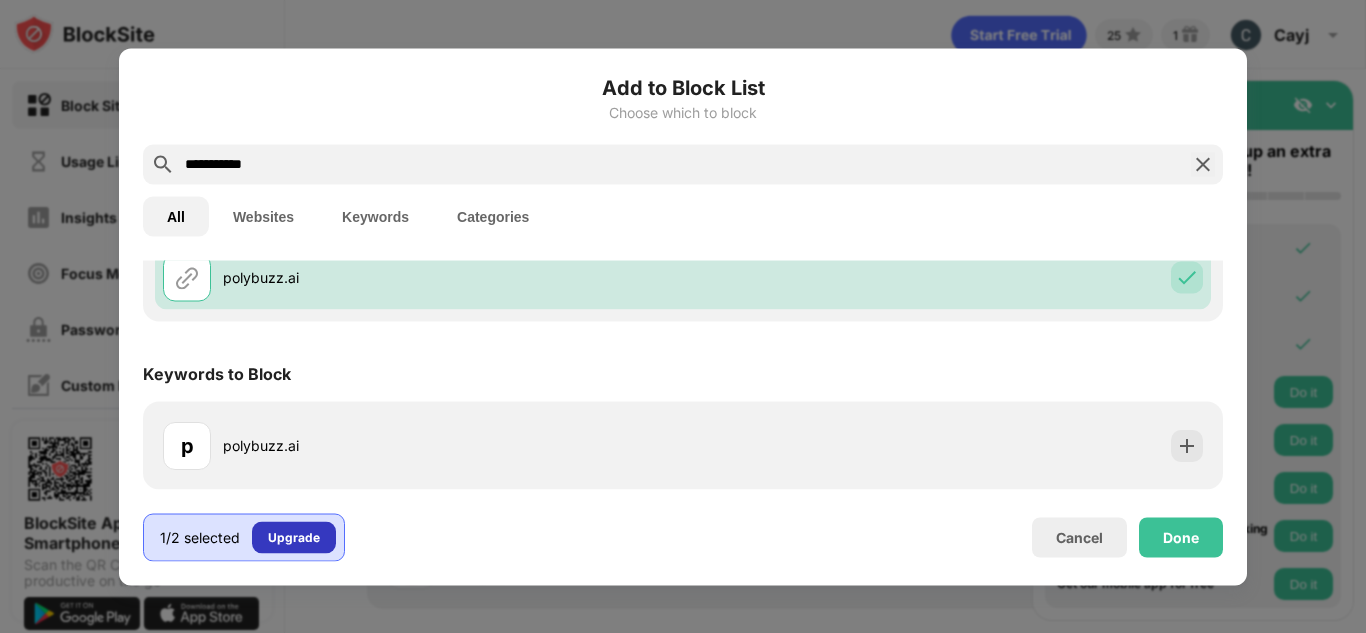 click on "Upgrade" at bounding box center (294, 537) 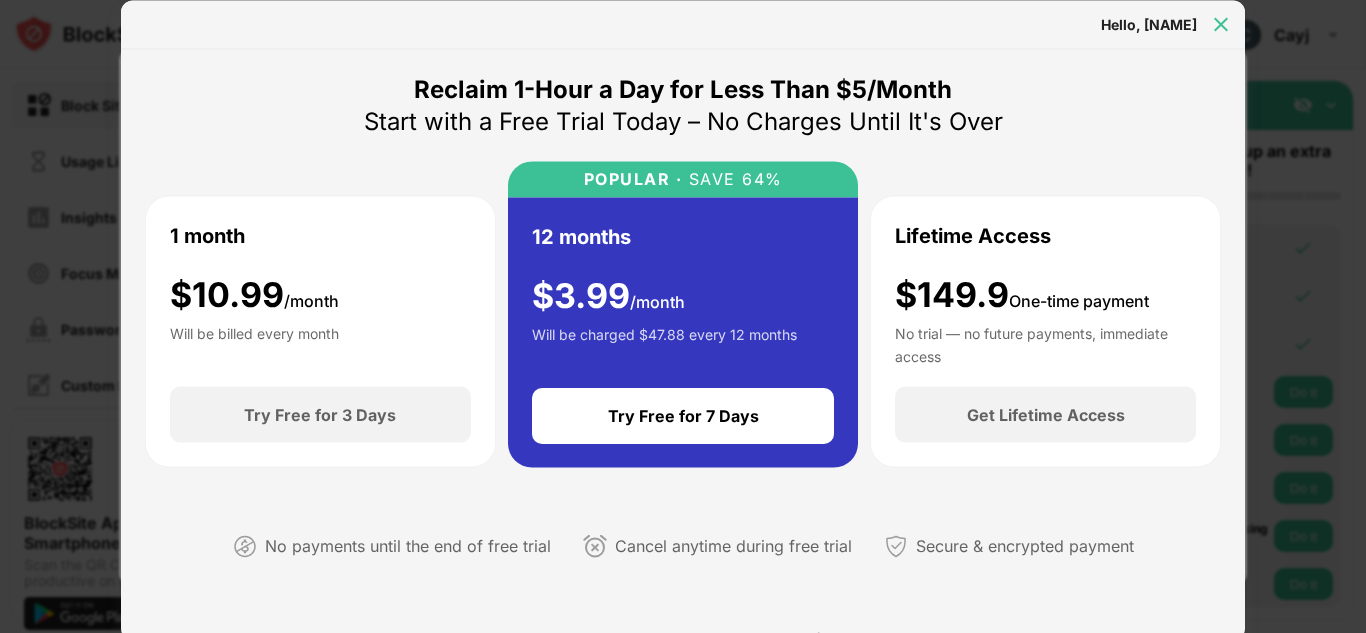 click at bounding box center [1221, 24] 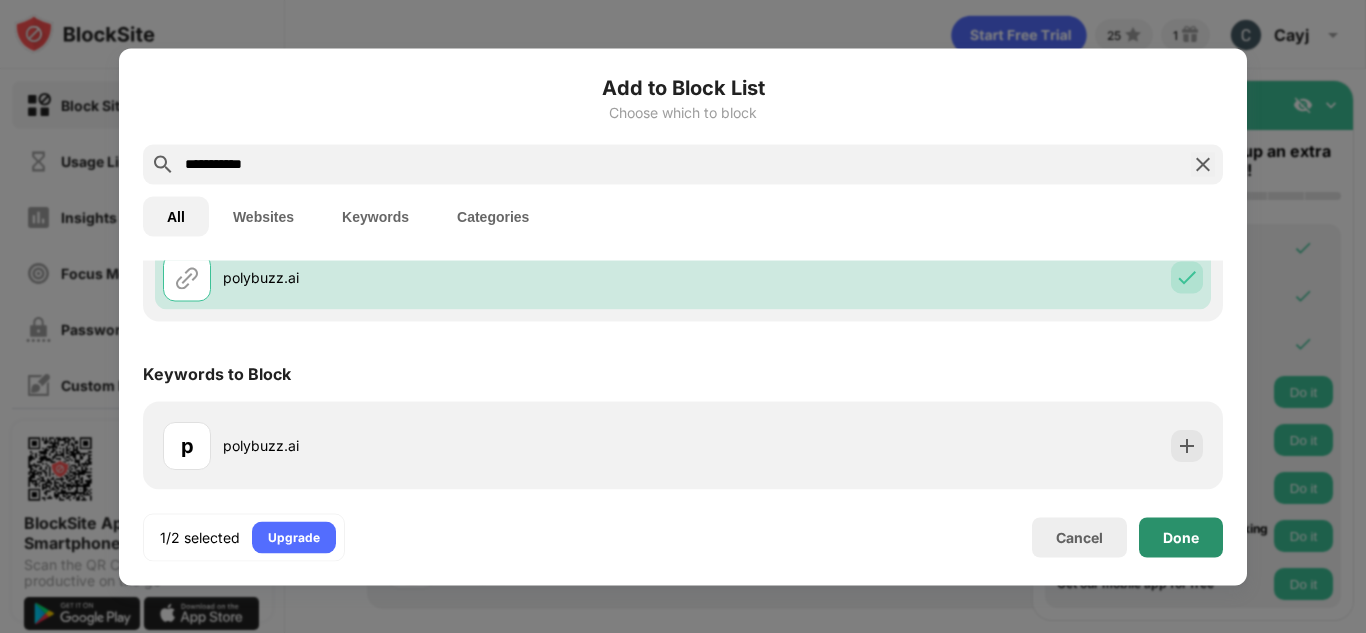 click on "Done" at bounding box center [1181, 537] 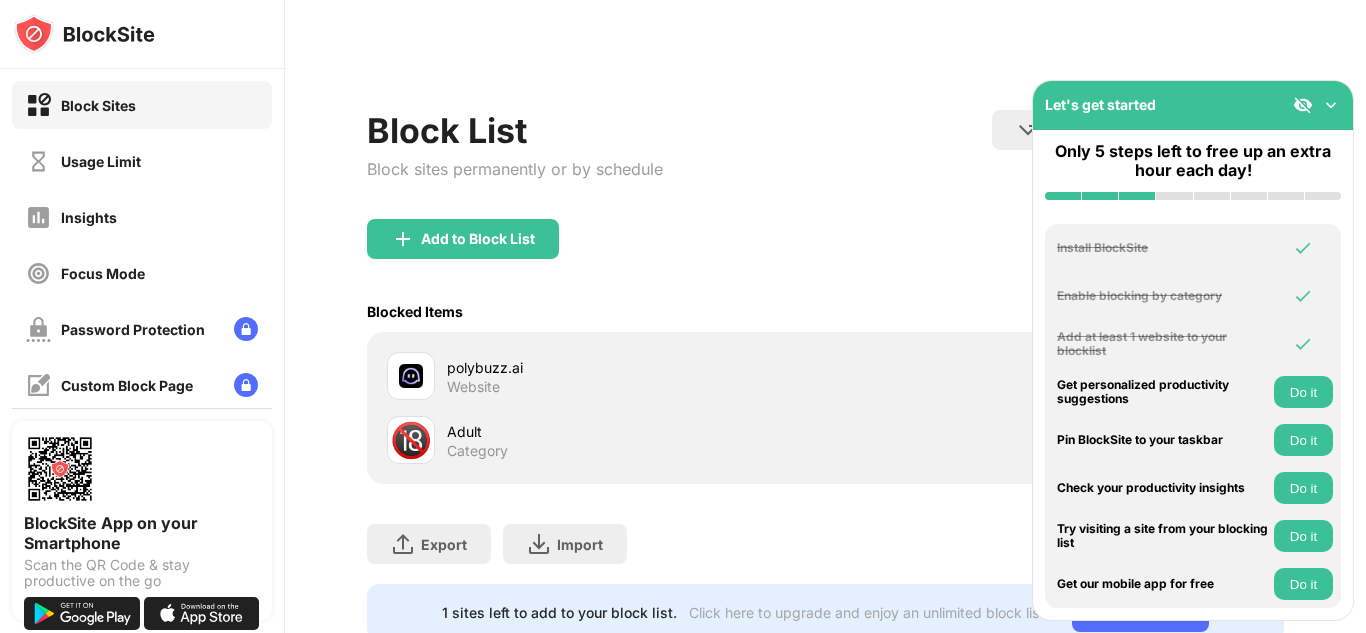 scroll, scrollTop: 267, scrollLeft: 0, axis: vertical 